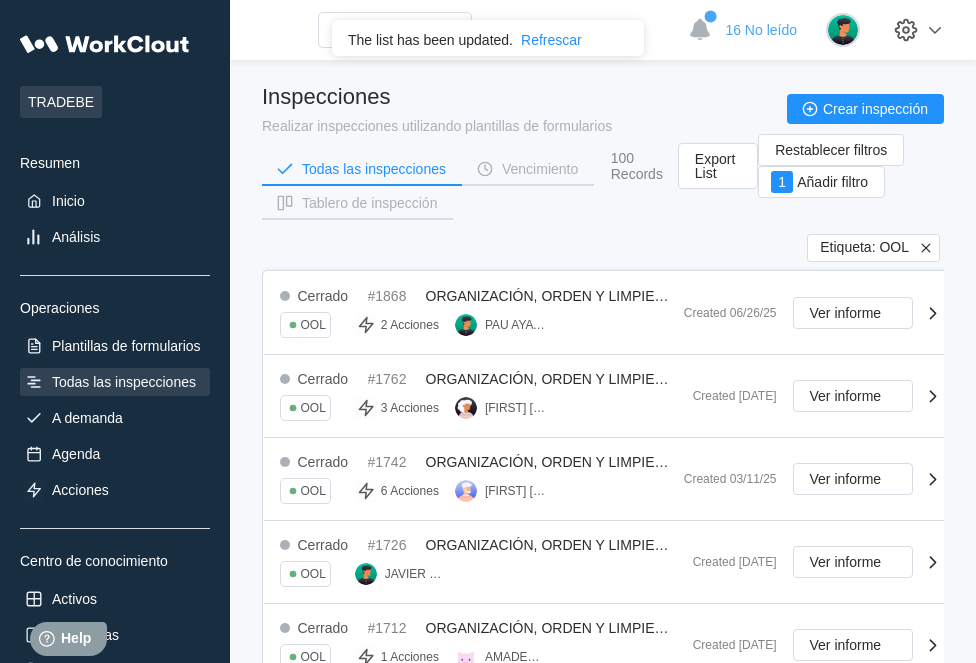 scroll, scrollTop: 0, scrollLeft: 0, axis: both 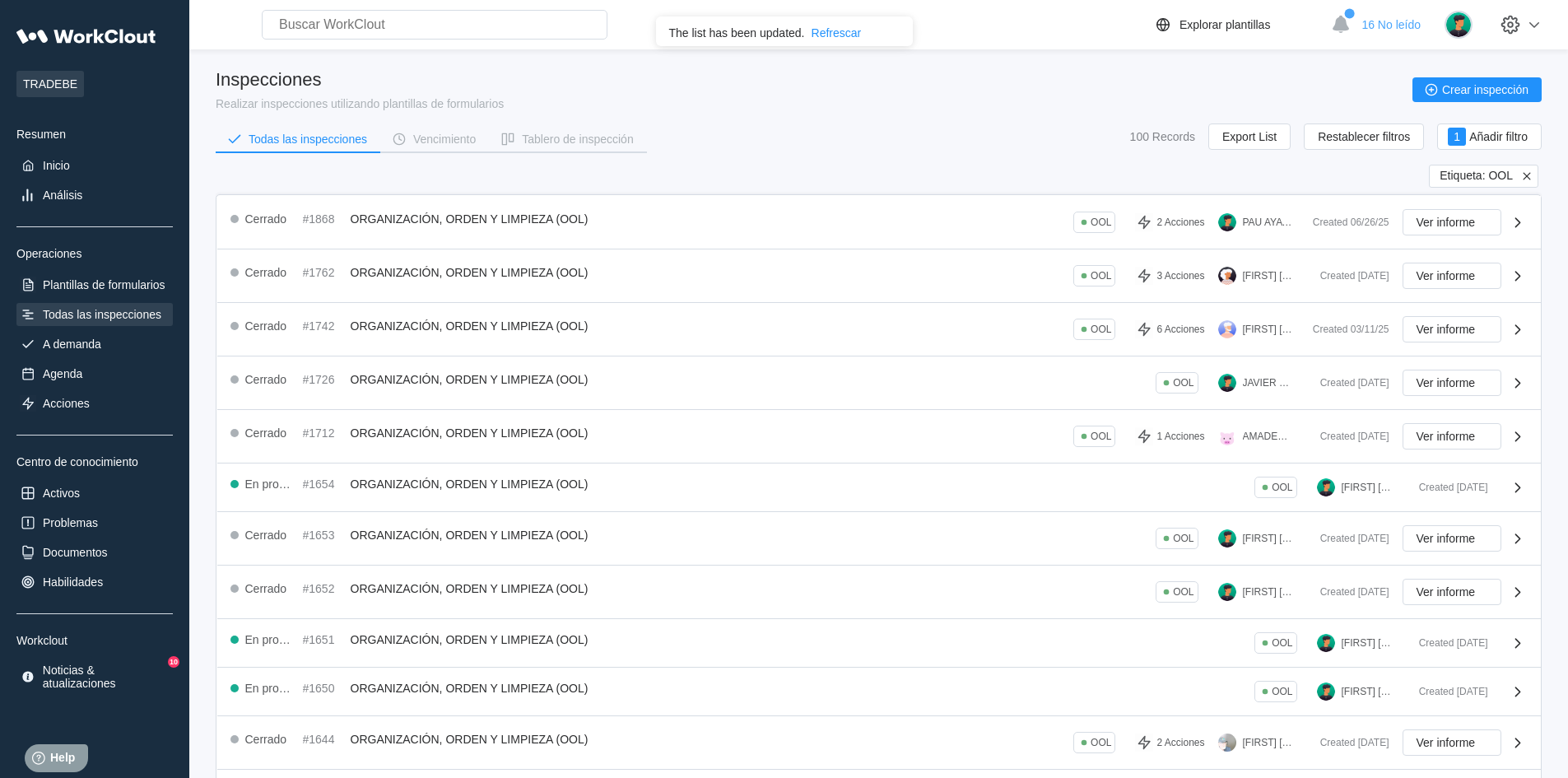 click on "Todas las inspecciones" at bounding box center (102, 314) 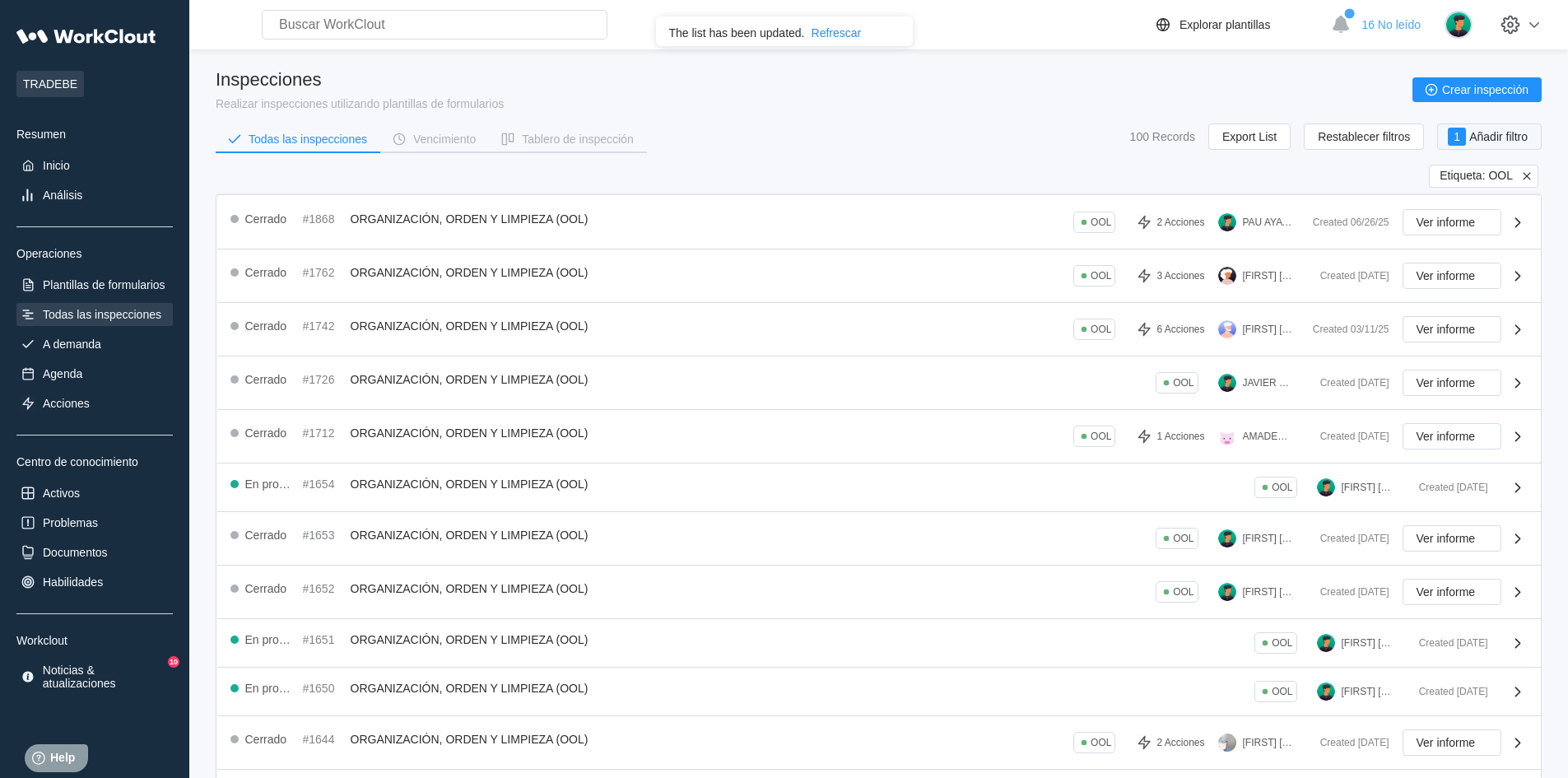 click on "Añadir filtro" at bounding box center (1498, 137) 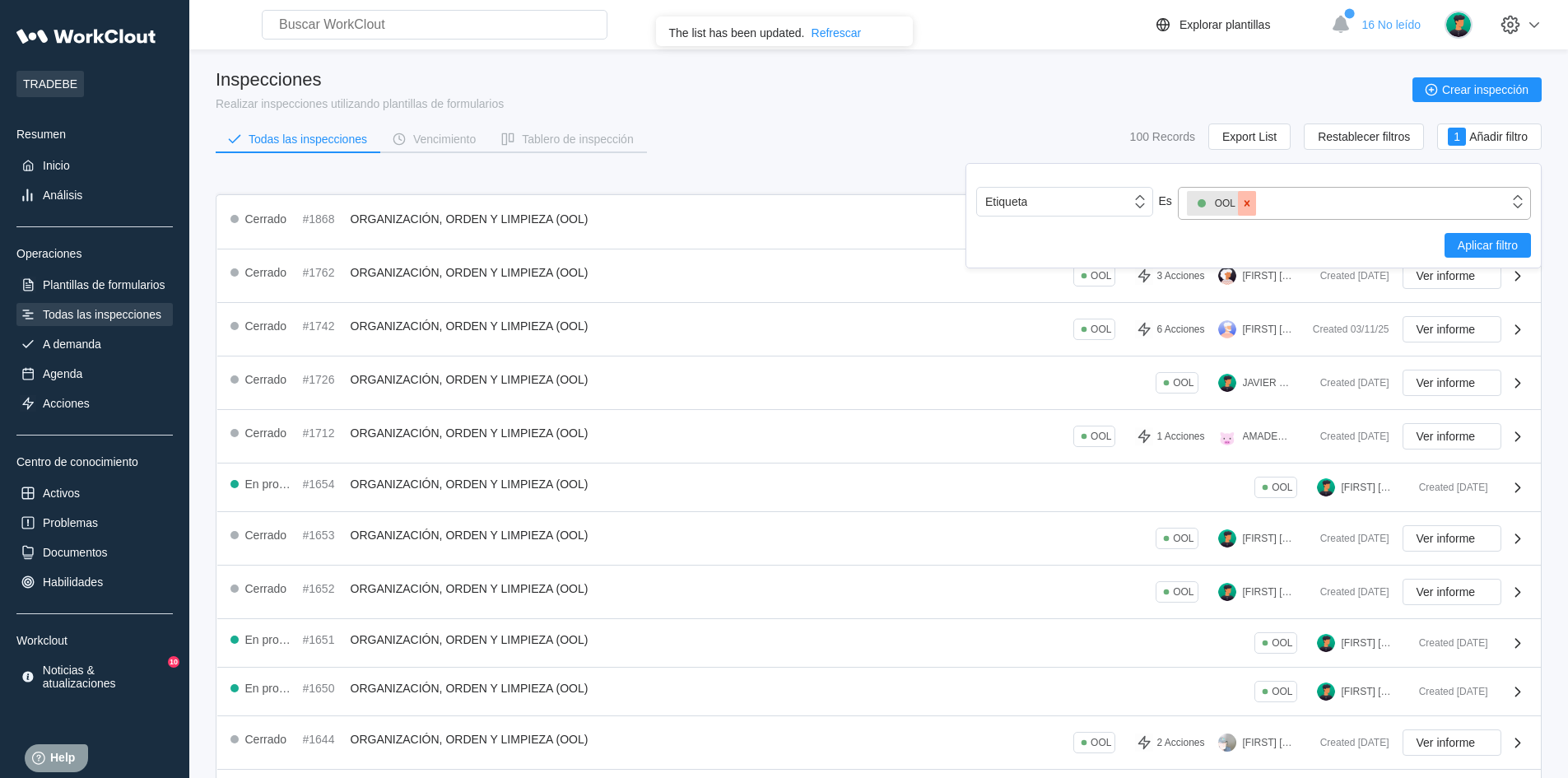 click at bounding box center [1247, 203] 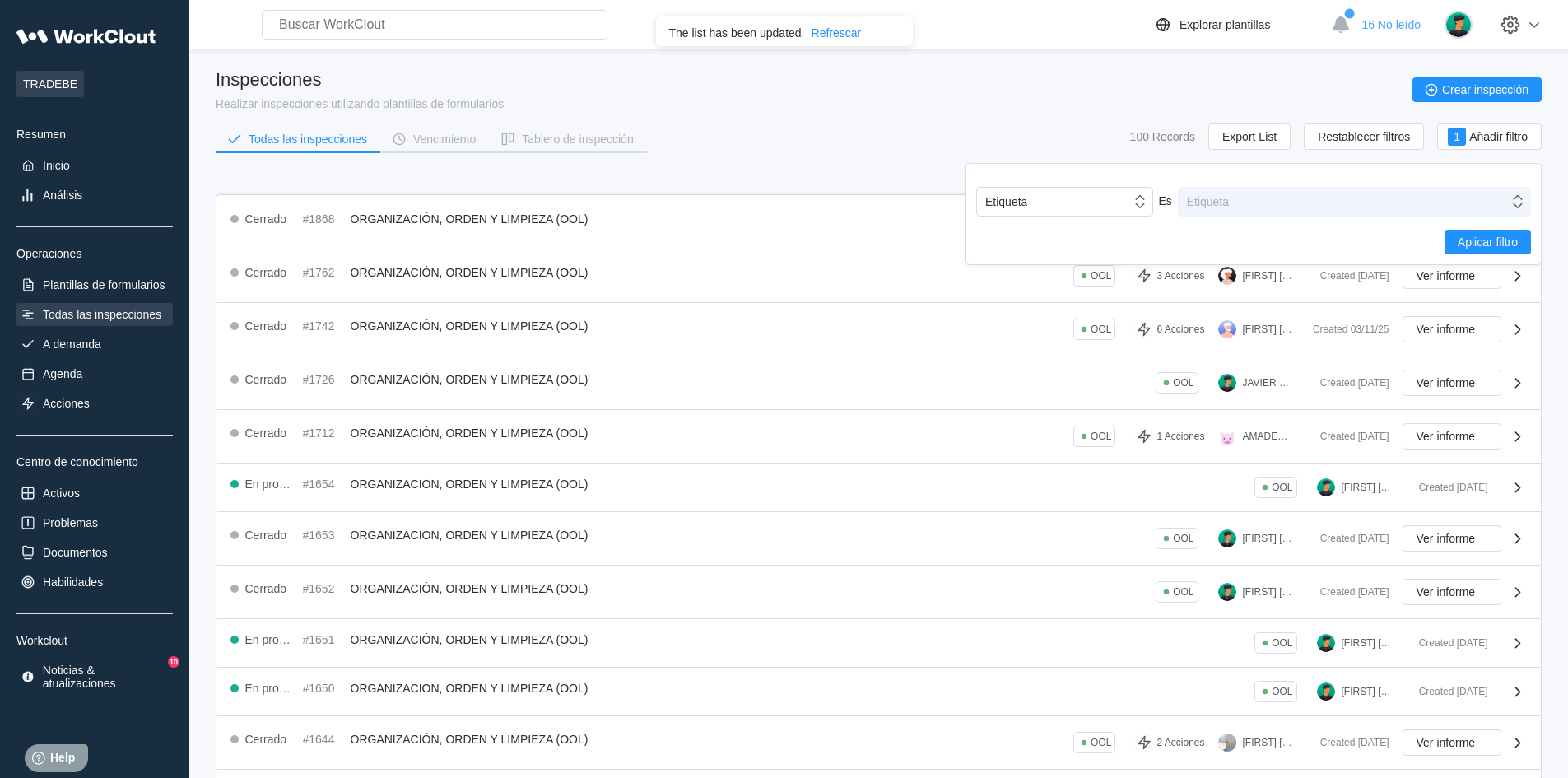click on "Etiqueta" at bounding box center [1343, 202] 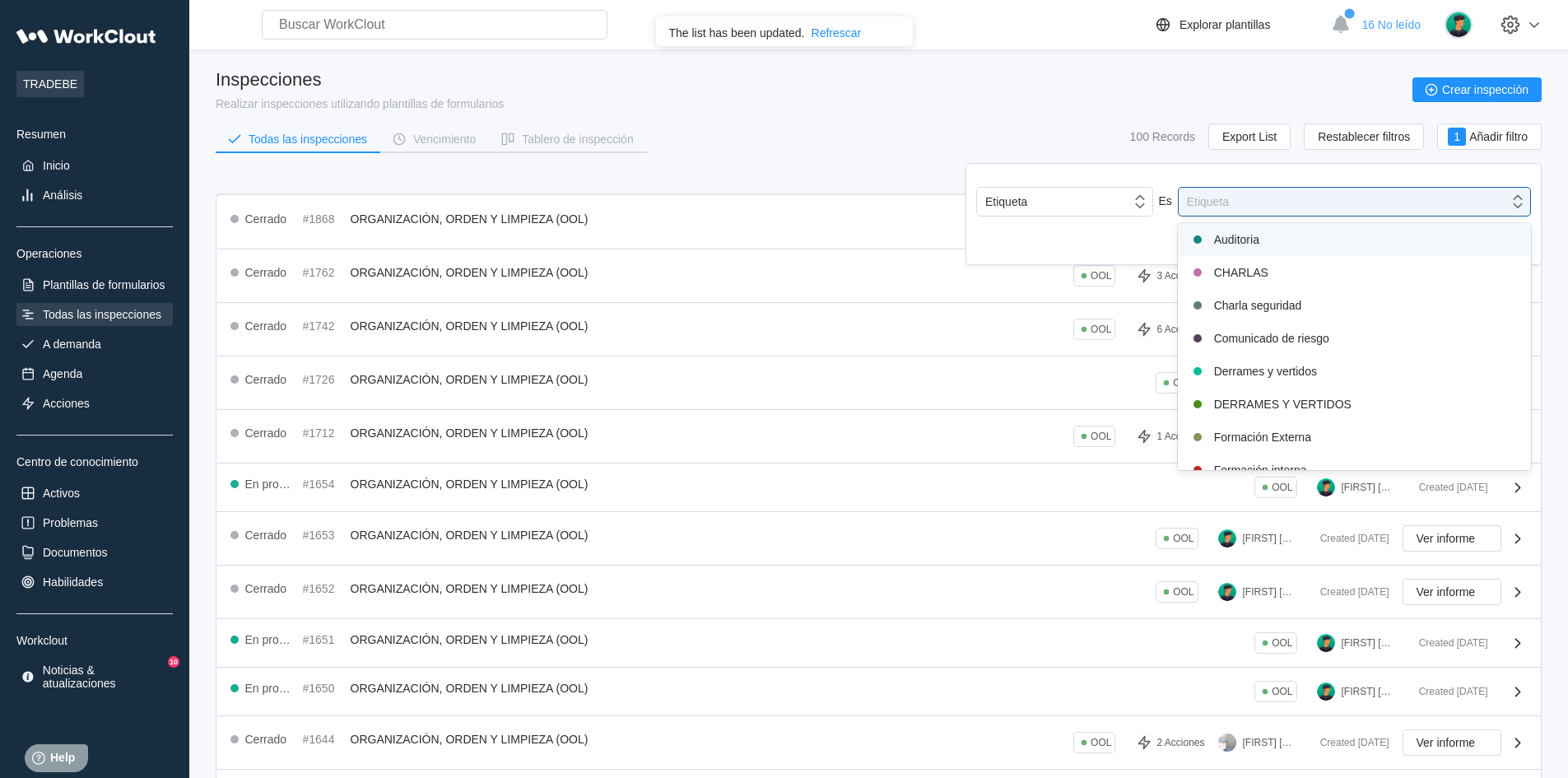 click on "Auditoria" at bounding box center (1354, 240) 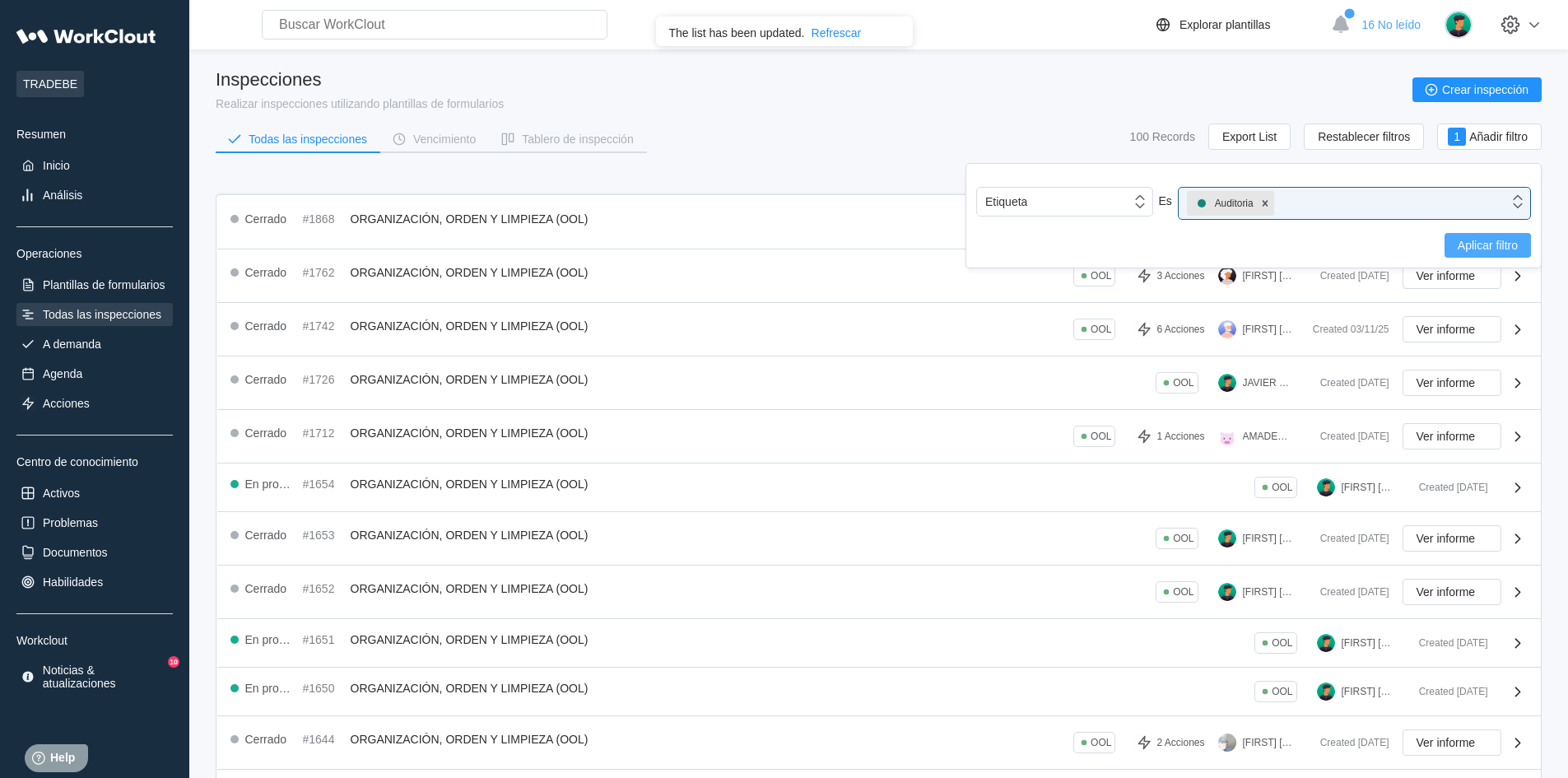 click on "Aplicar filtro" at bounding box center [1487, 245] 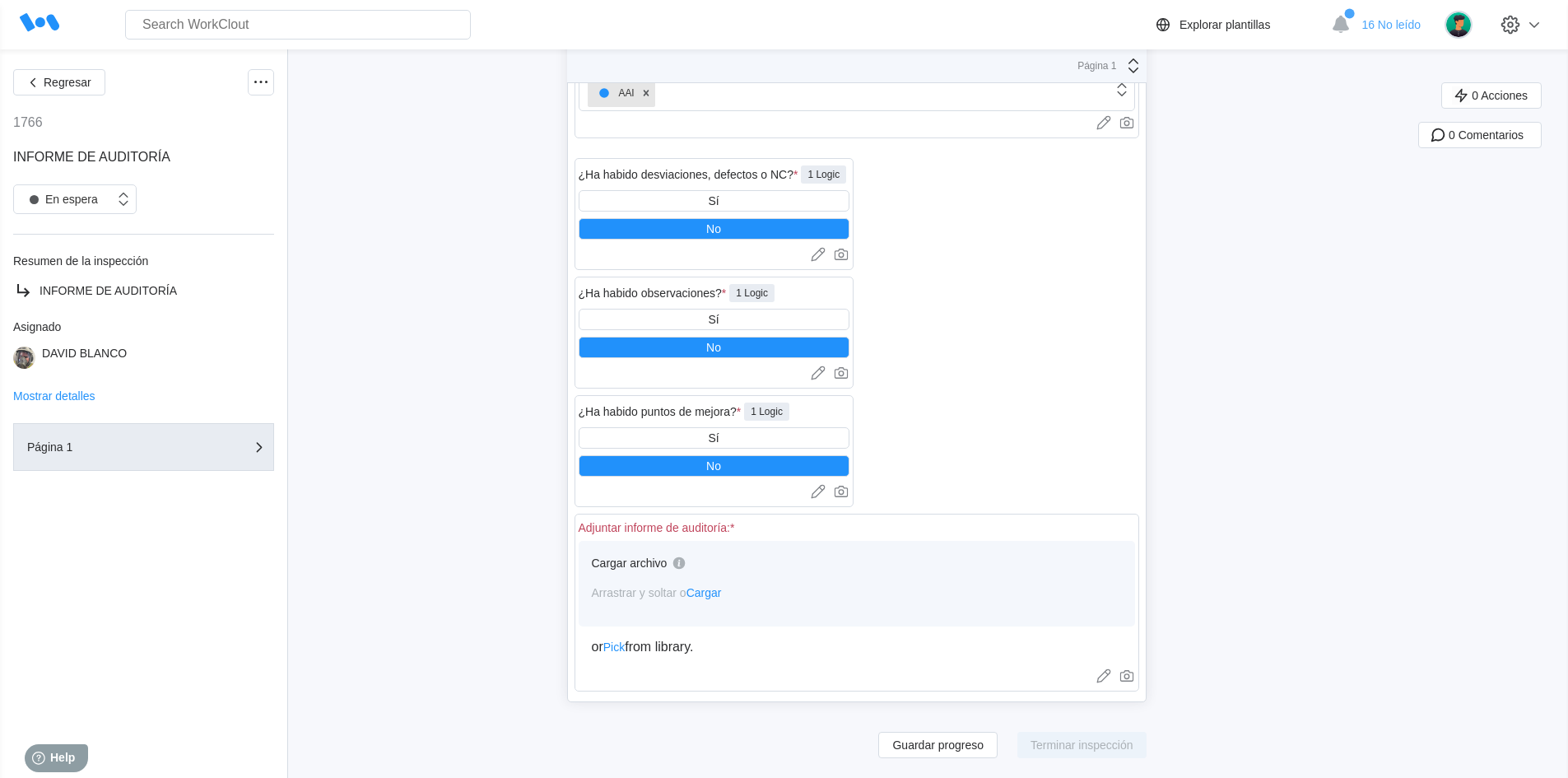 scroll, scrollTop: 0, scrollLeft: 0, axis: both 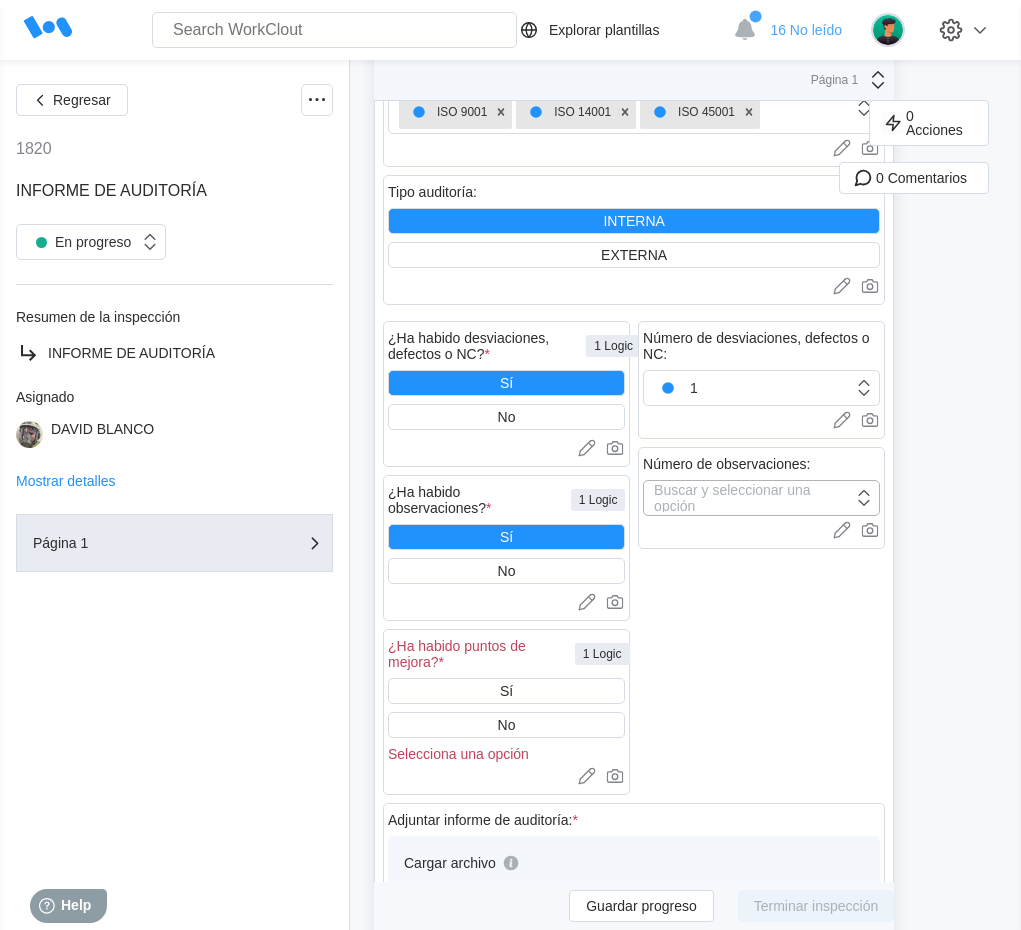 click on "Buscar y seleccionar una opción" at bounding box center [752, 498] 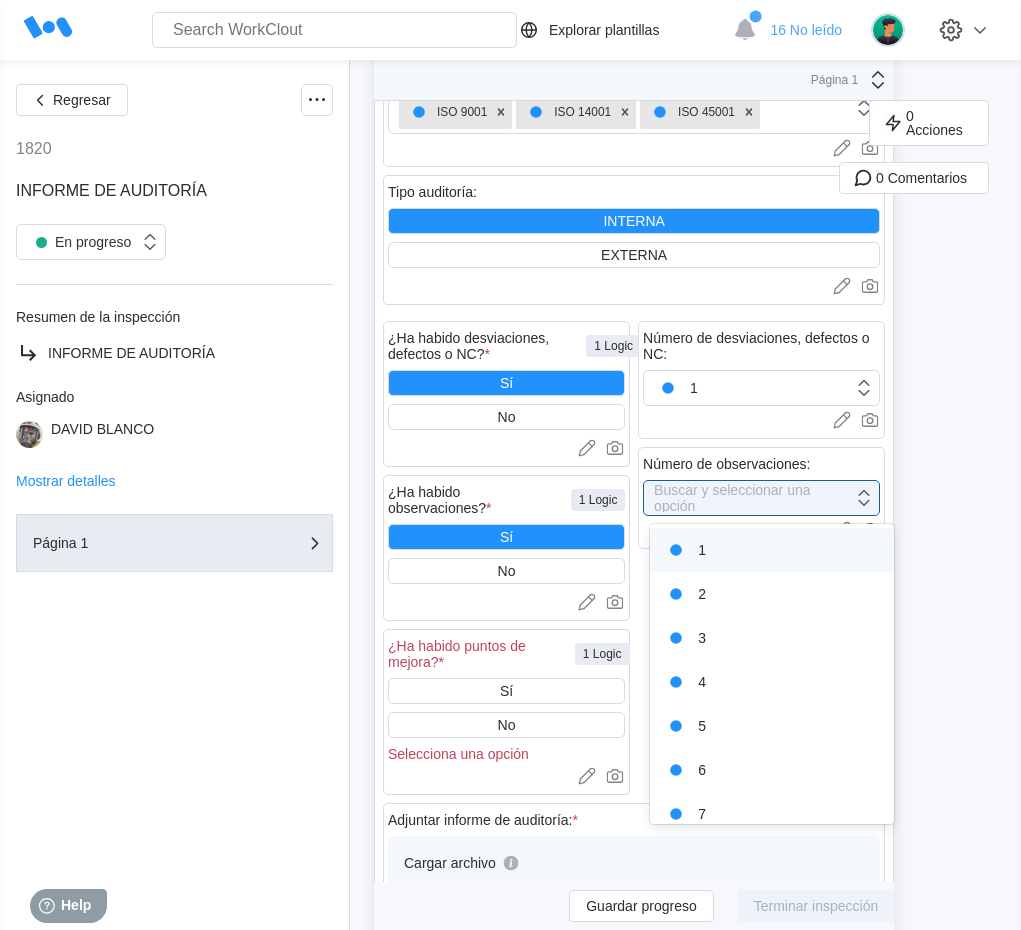 click on "1" at bounding box center [772, 550] 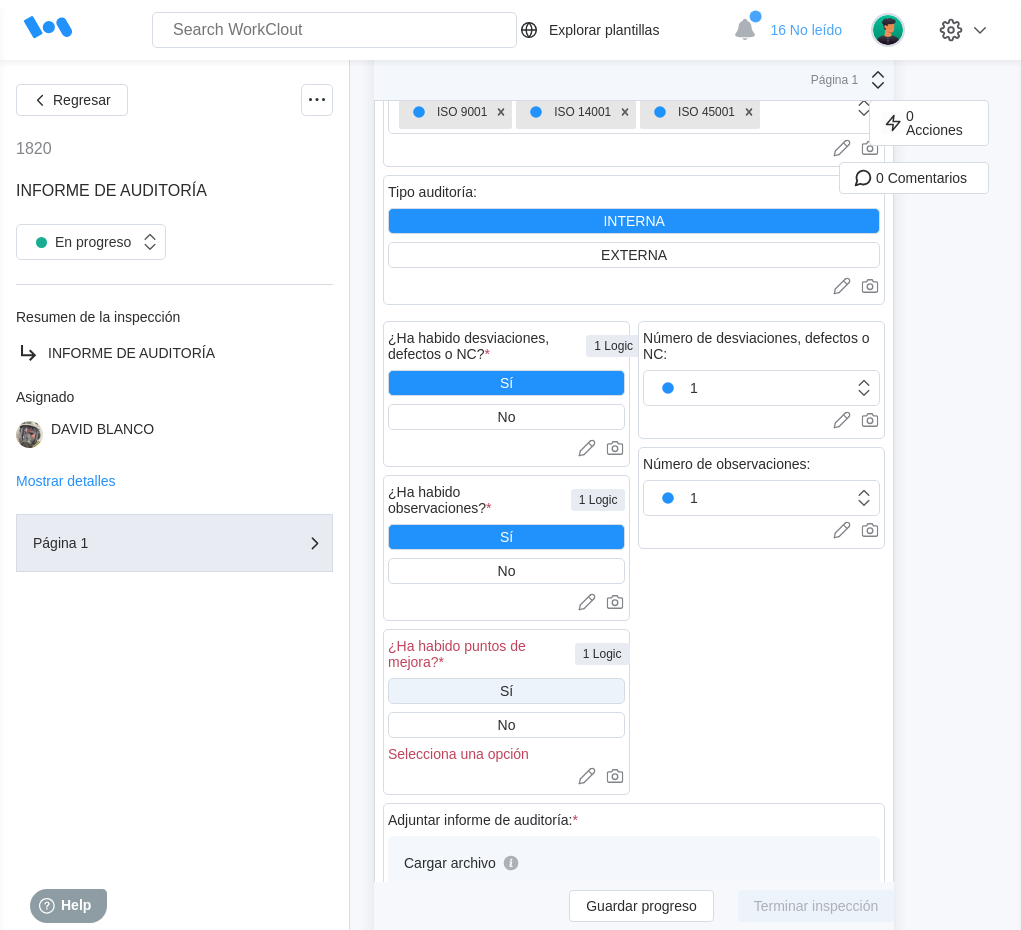 click on "Sí" at bounding box center (506, 691) 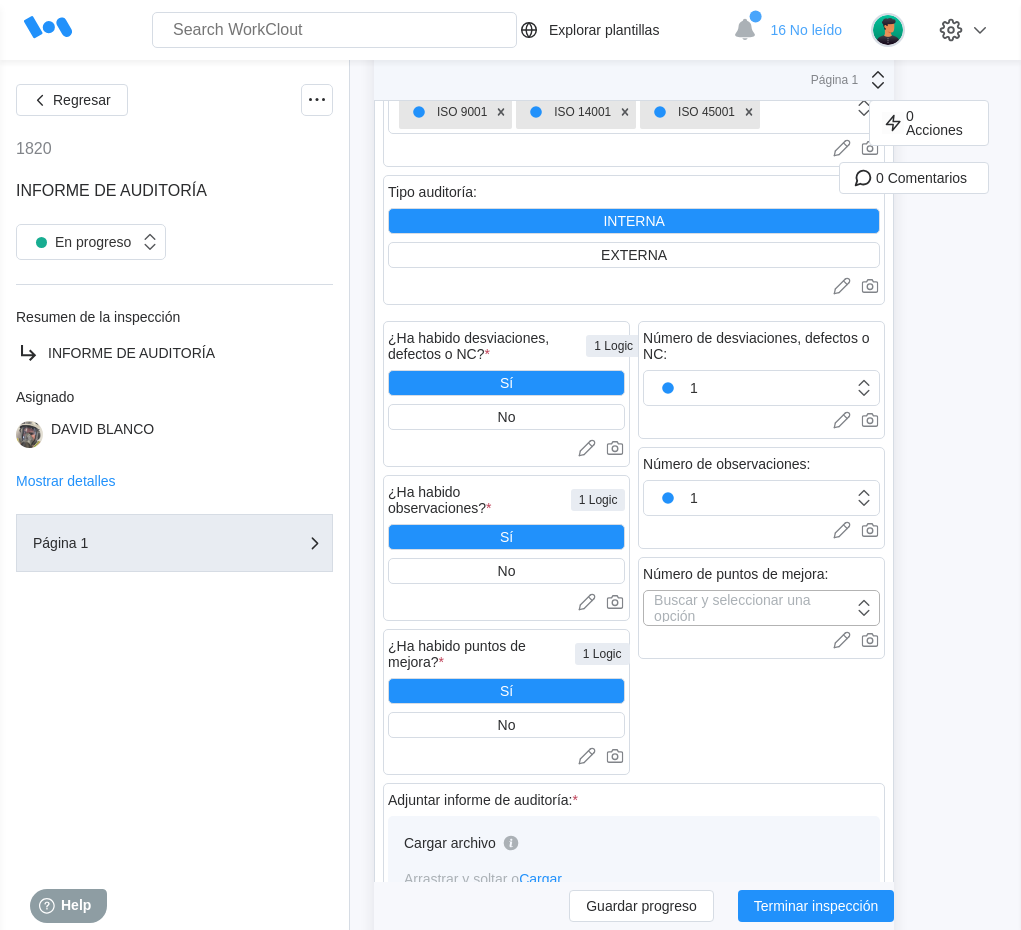 click on "Buscar y seleccionar una opción" at bounding box center [752, 608] 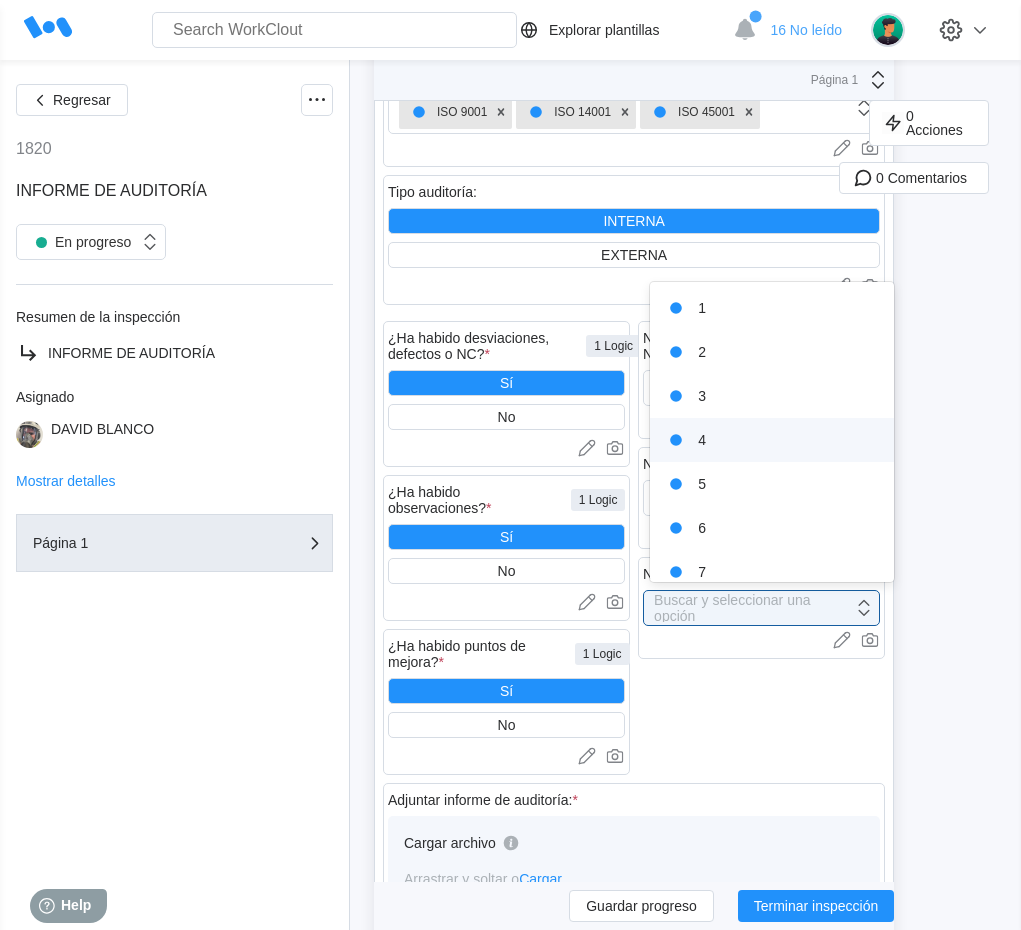 click on "4" at bounding box center [772, 440] 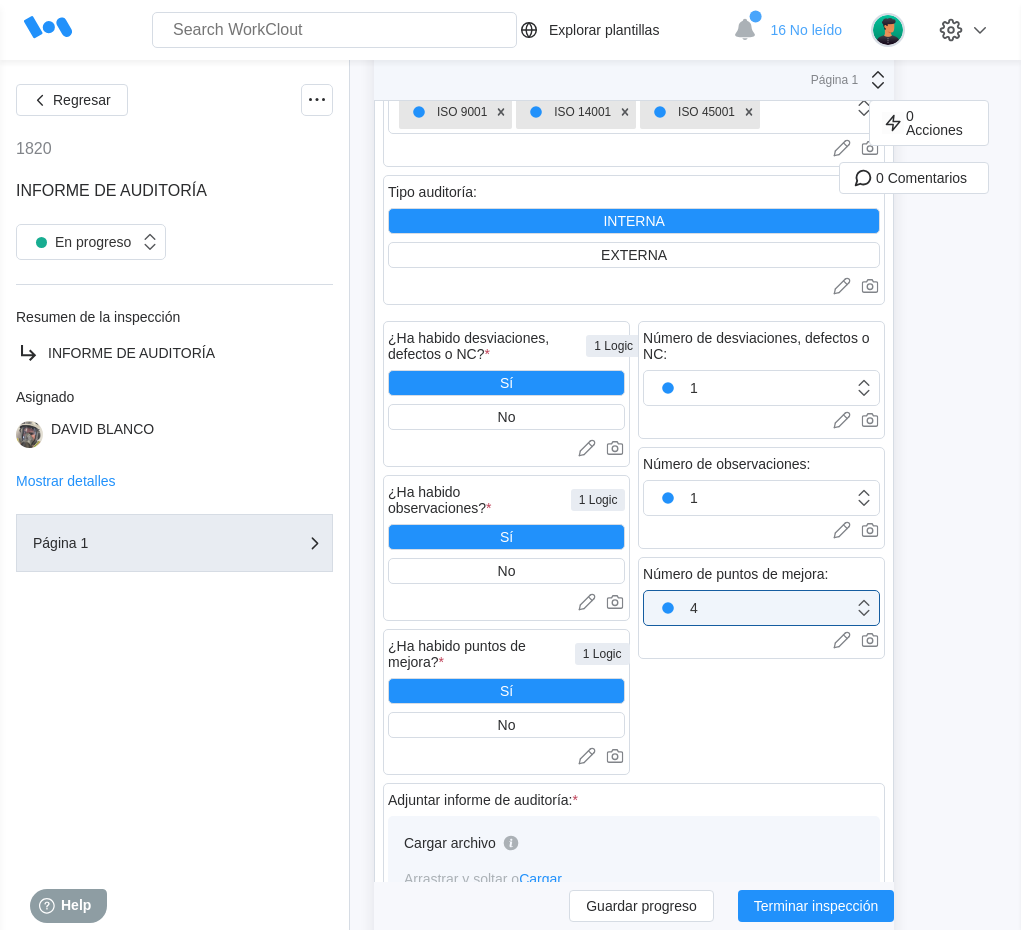 click on "Número de desviaciones, defectos o NC:   1 Cargar imágenes o videos a este campo Arrastrar y soltar o  Cargar  or  Pick  from library. Número de observaciones:   1 Cargar imágenes o videos a este campo Arrastrar y soltar o  Cargar  or  Pick  from library. Número de puntos de mejora:   option 4, selected.     0 results available. Select is focused ,type to refine list, press Down to open the menu,    4 Cargar imágenes o videos a este campo Arrastrar y soltar o  Cargar  or  Pick  from library." at bounding box center [761, 548] 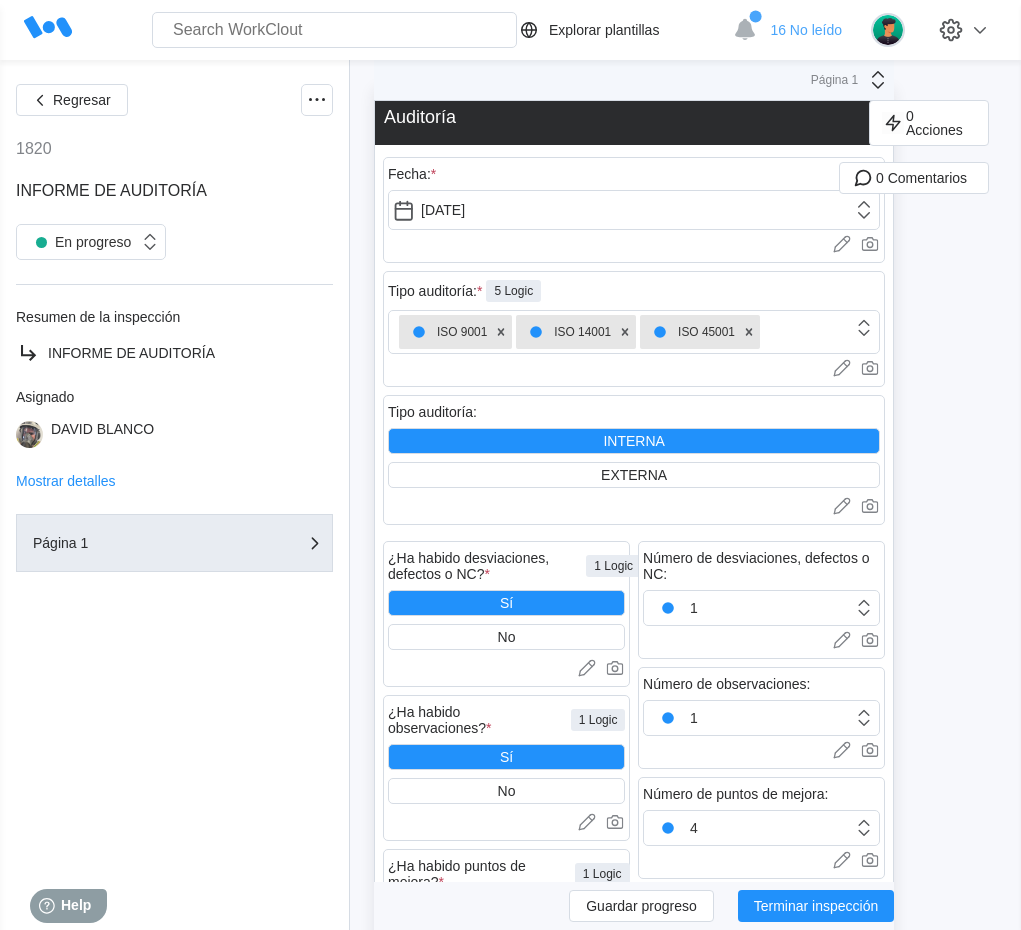 scroll, scrollTop: 0, scrollLeft: 0, axis: both 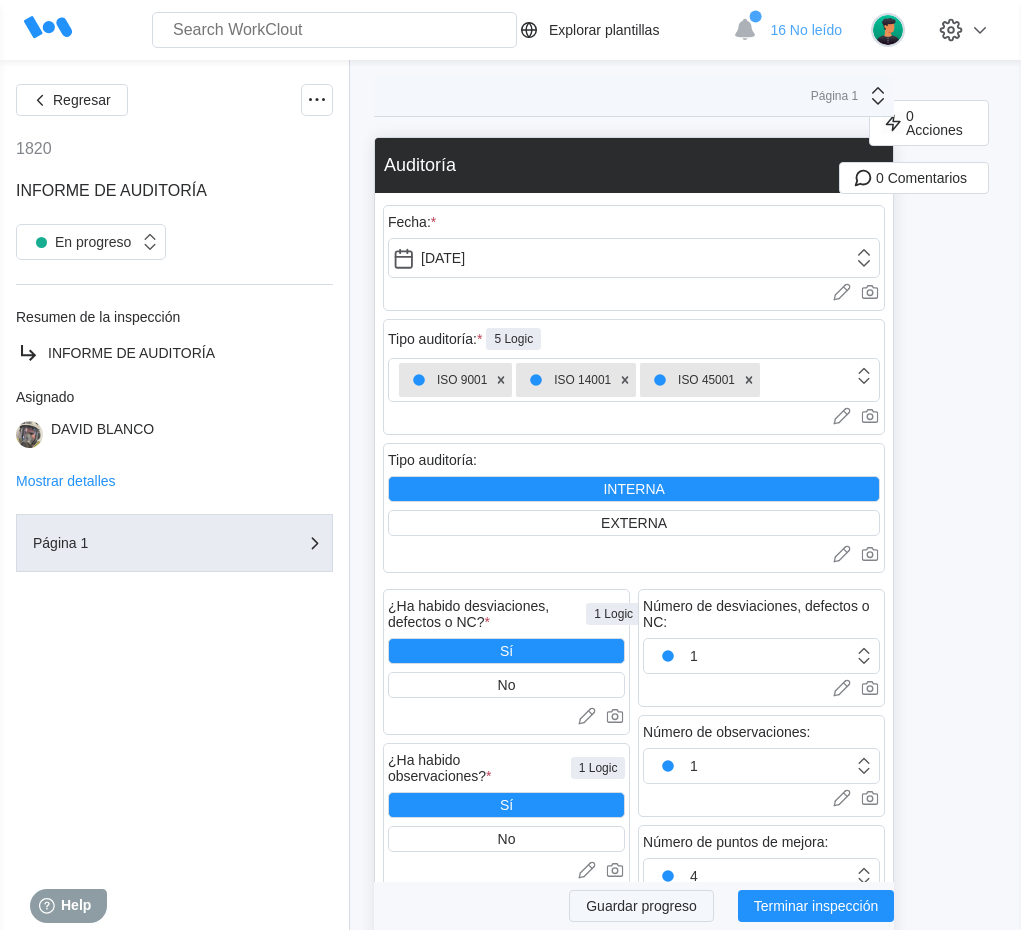 click on "Guardar progreso" at bounding box center [641, 906] 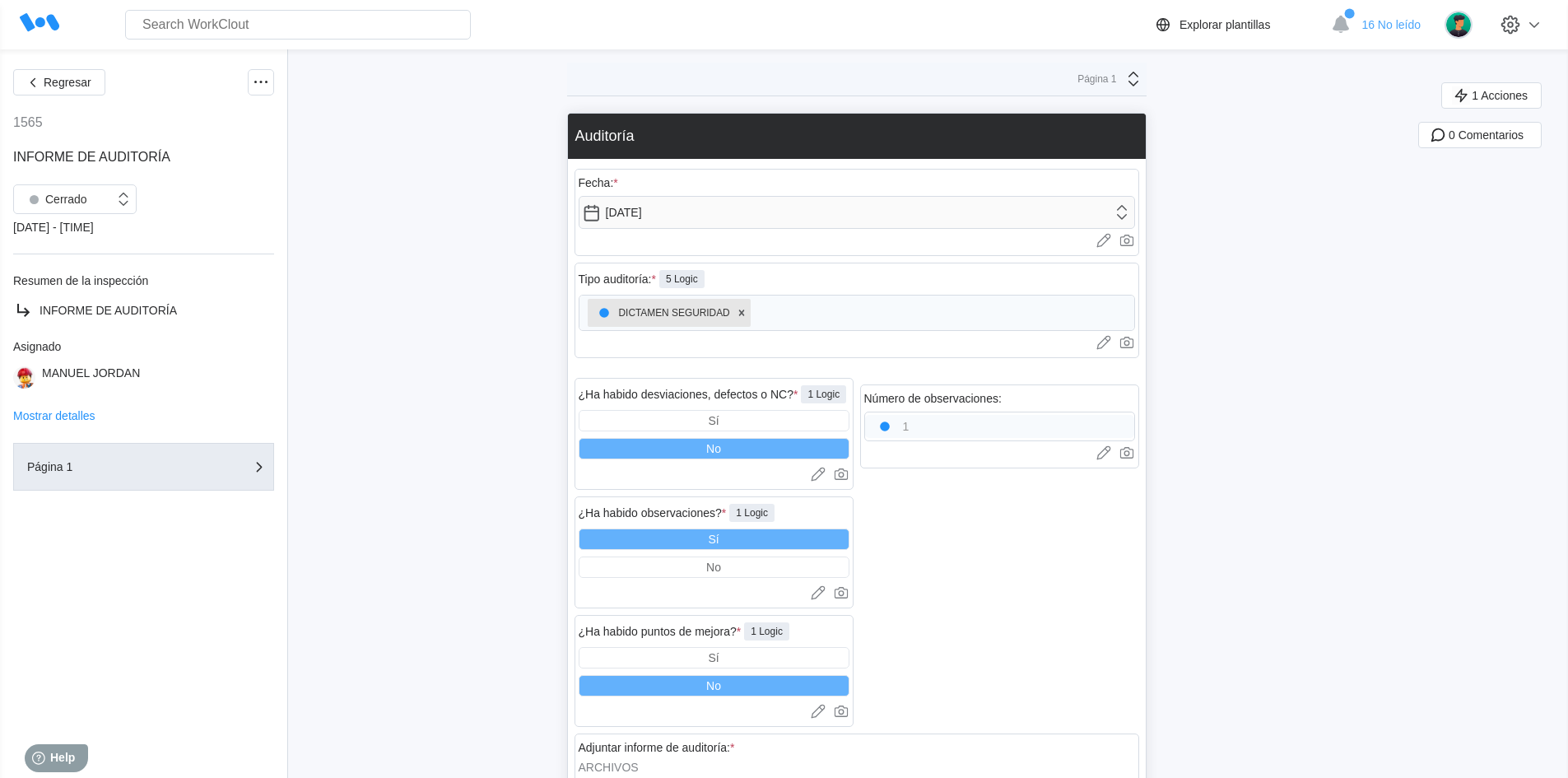 scroll, scrollTop: 0, scrollLeft: 0, axis: both 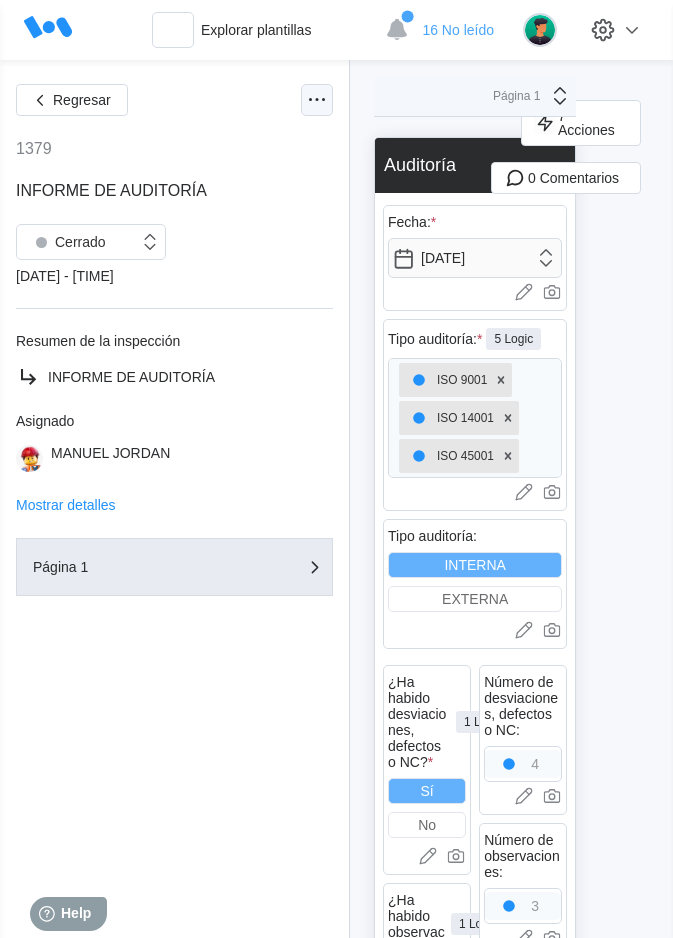 click at bounding box center [317, 100] 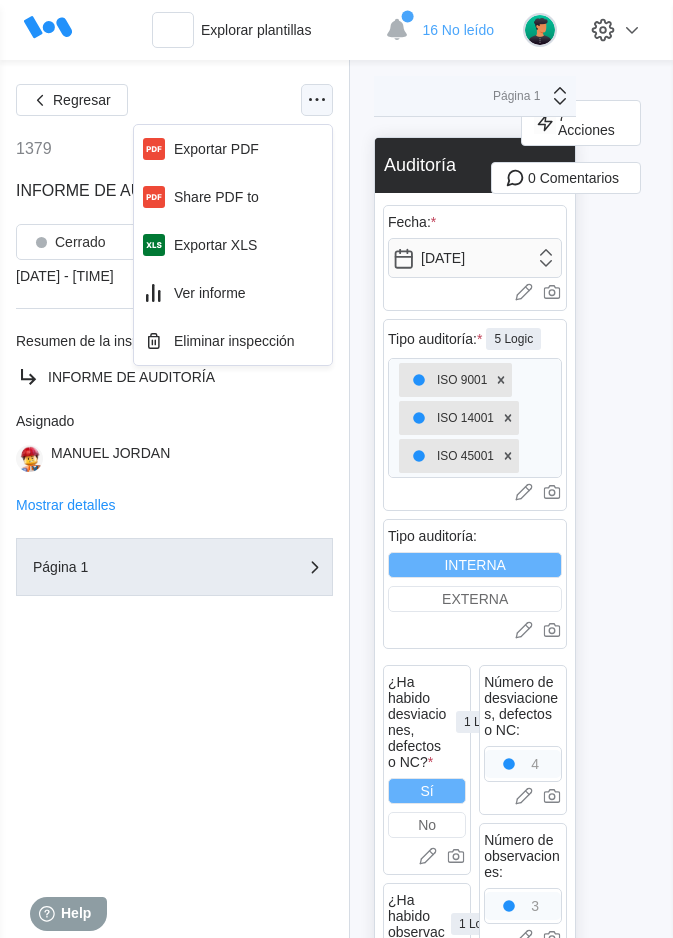 click at bounding box center (317, 100) 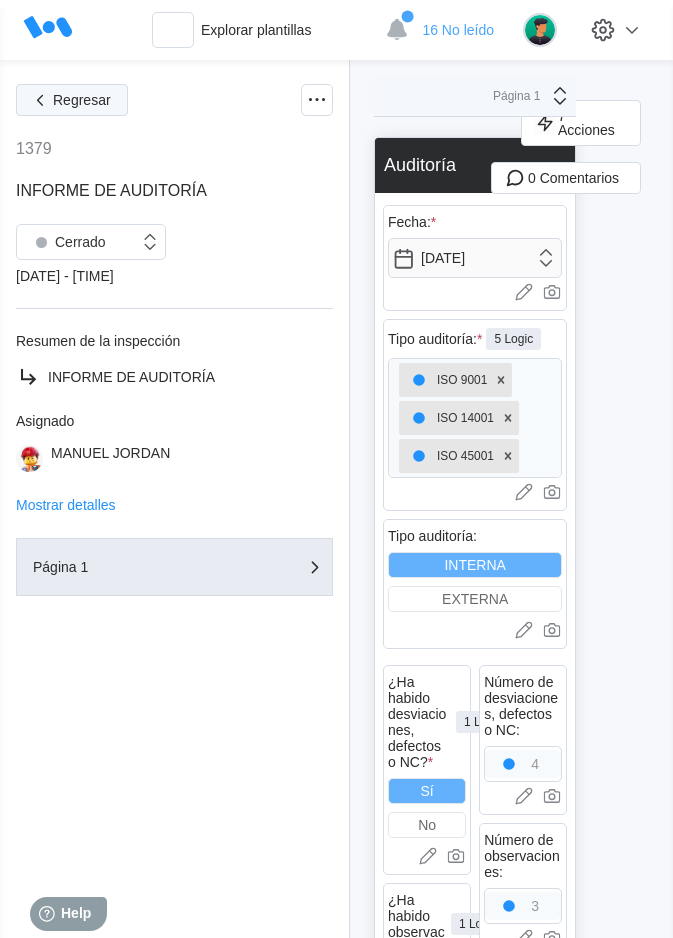 click on "Regresar" at bounding box center [82, 100] 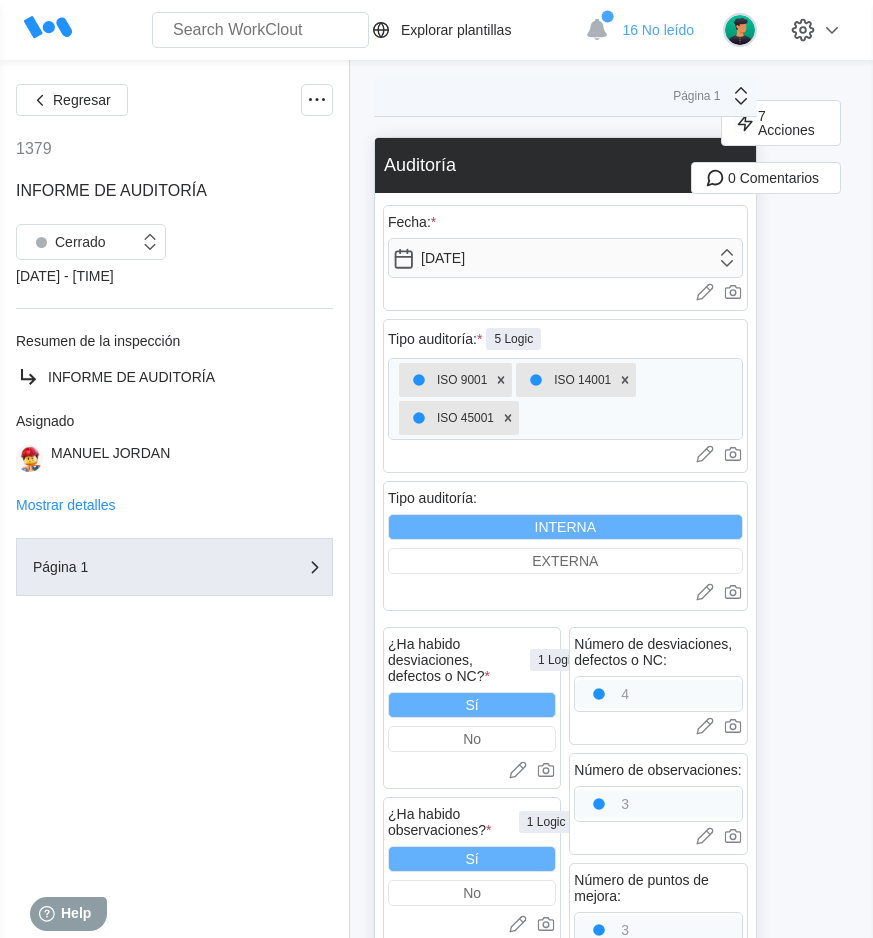 scroll, scrollTop: 200, scrollLeft: 0, axis: vertical 